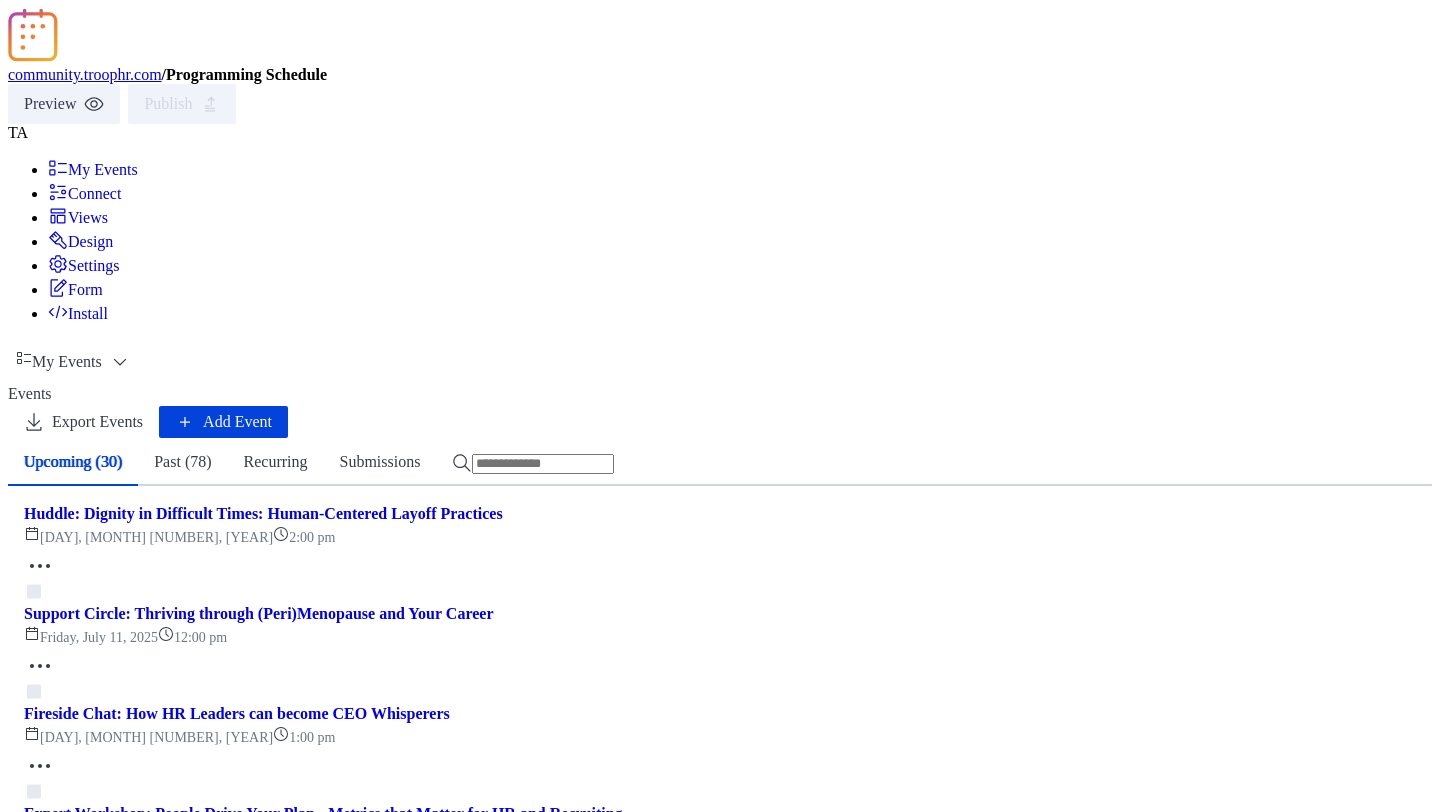 scroll, scrollTop: 0, scrollLeft: 0, axis: both 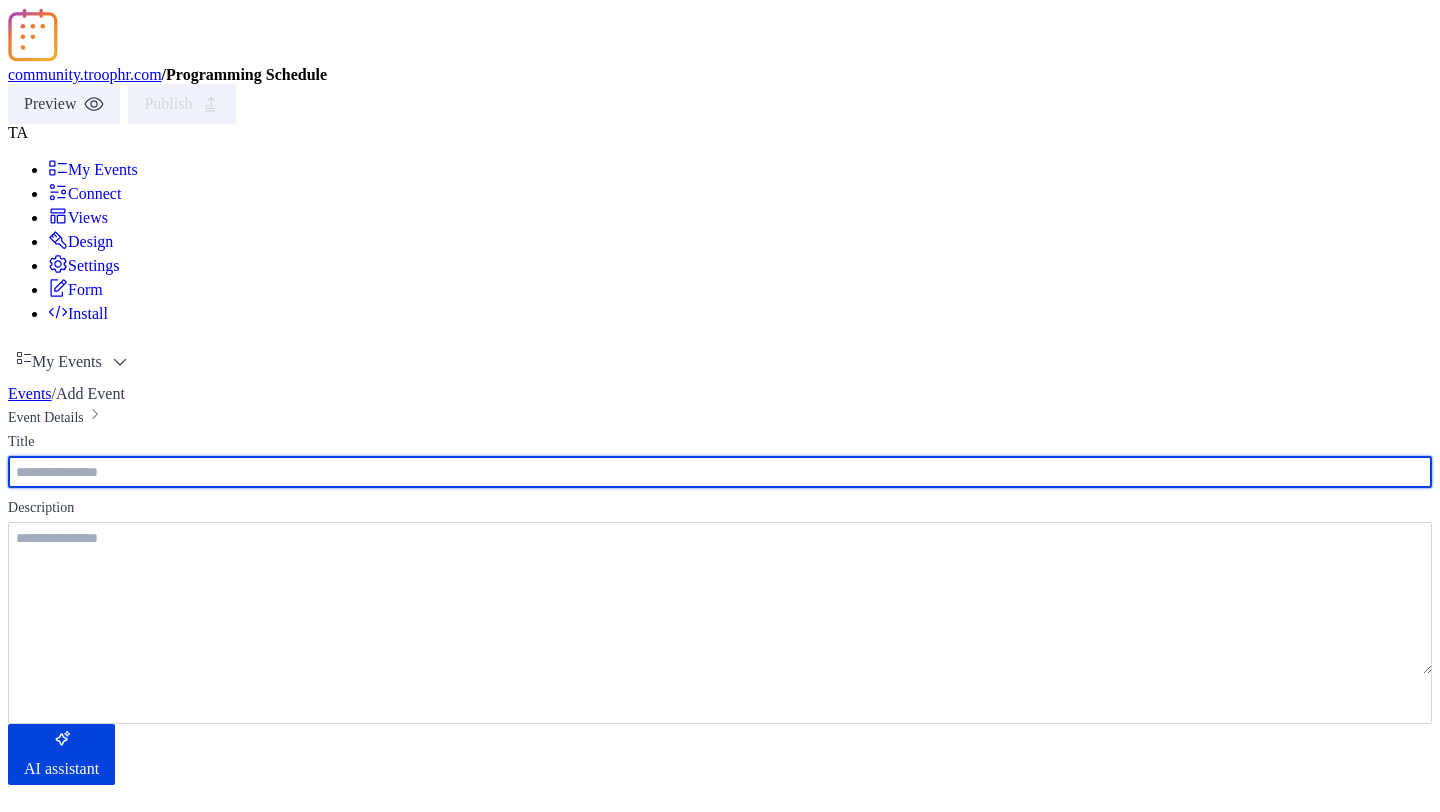 click at bounding box center (720, 1725) 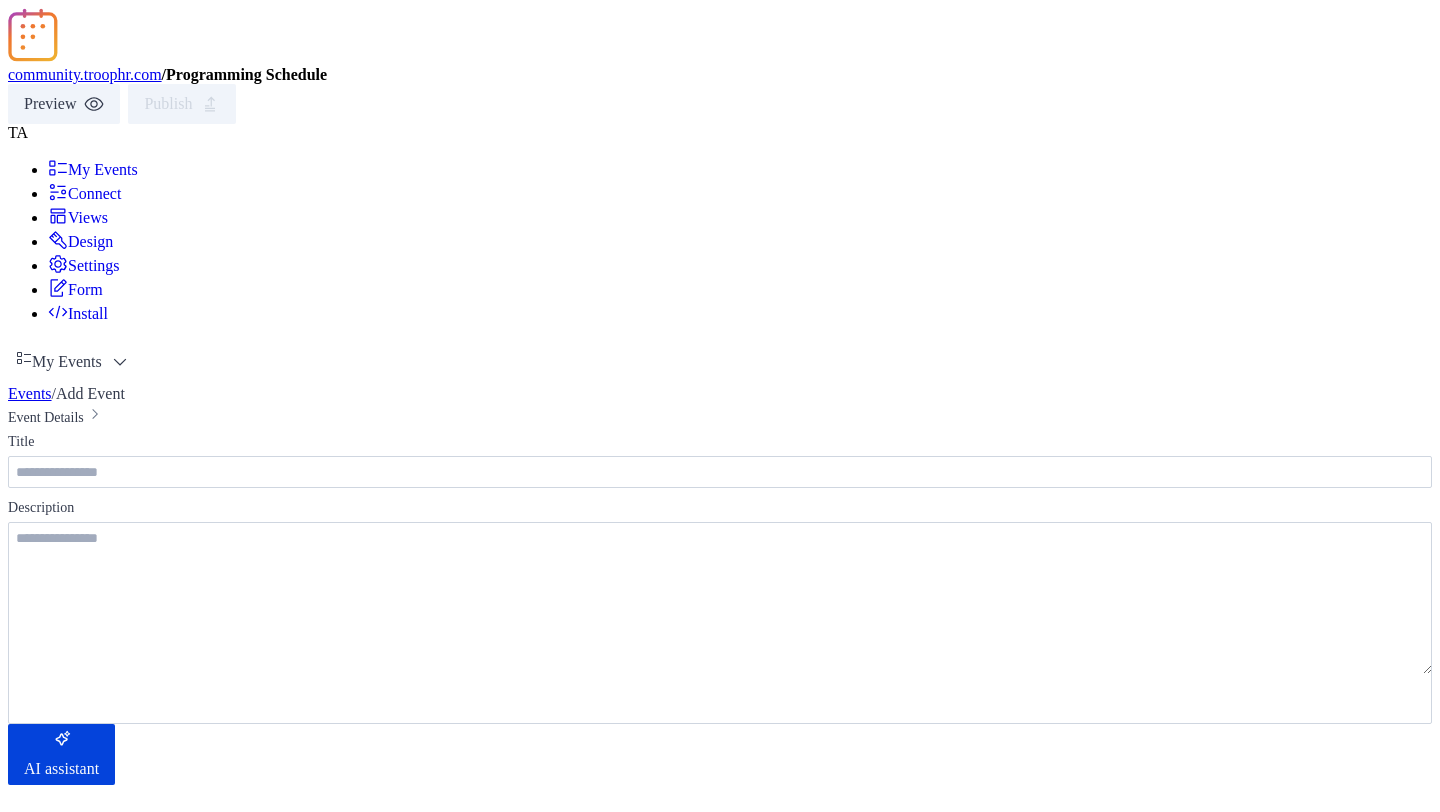 click at bounding box center [720, 1659] 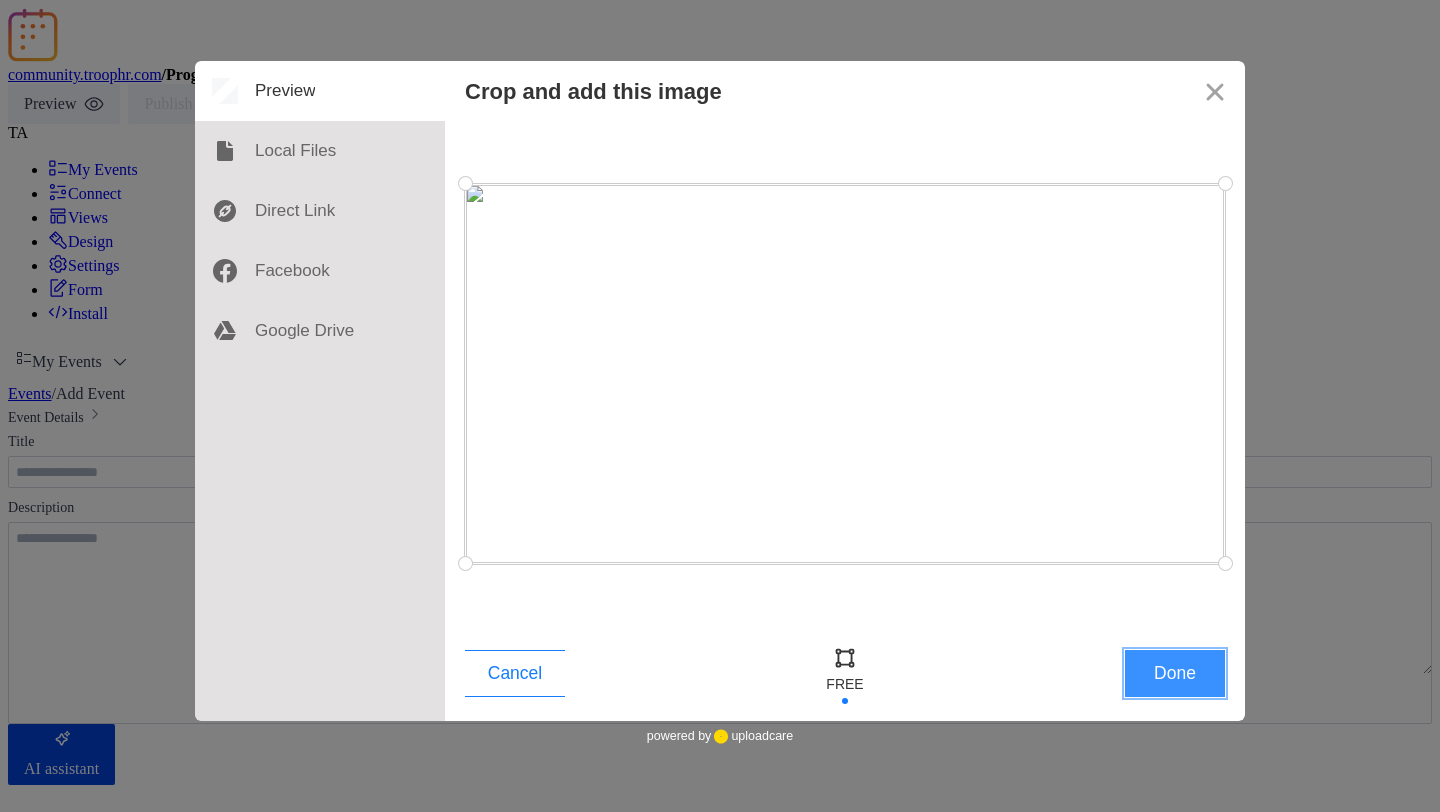 click on "Done" at bounding box center [1175, 673] 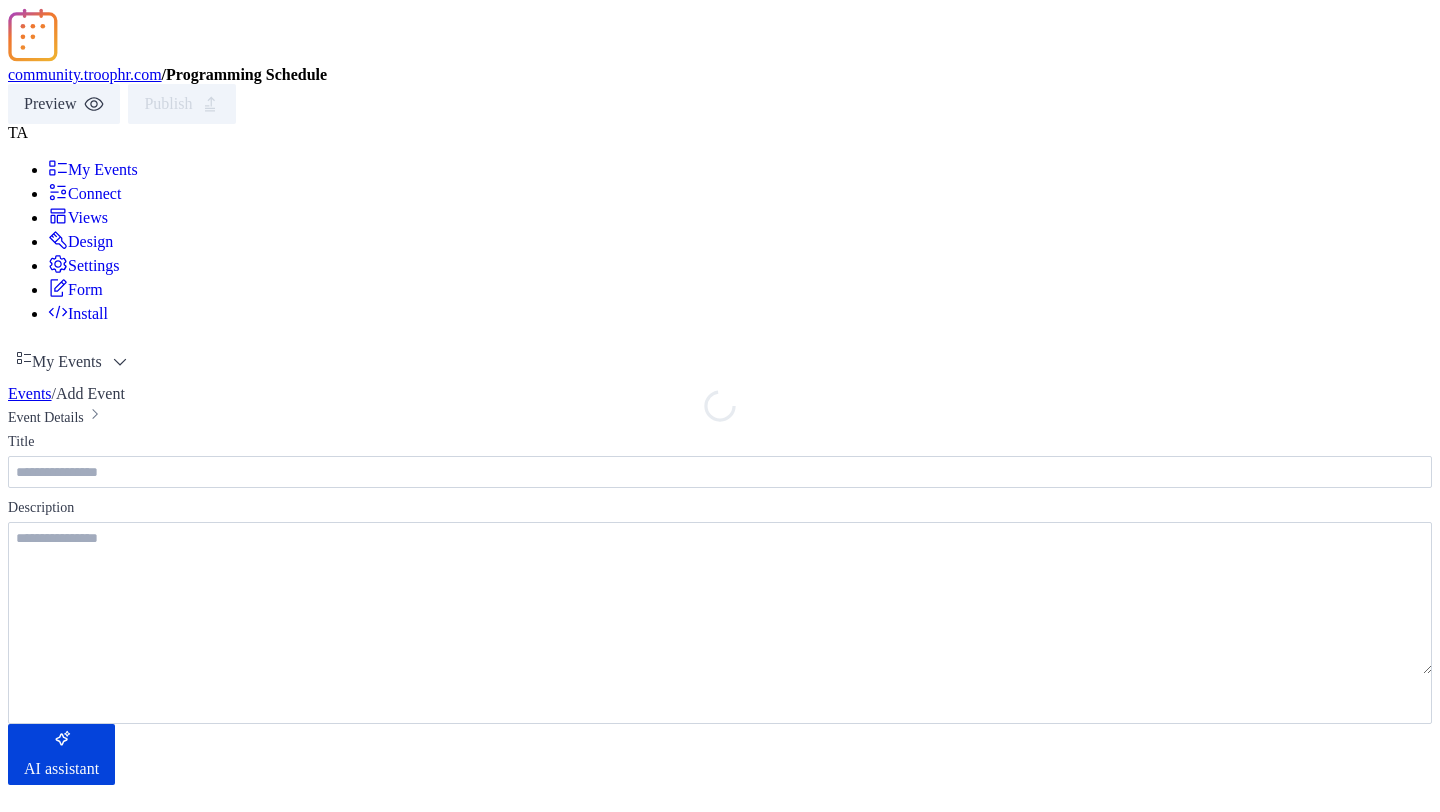 scroll, scrollTop: 634, scrollLeft: 0, axis: vertical 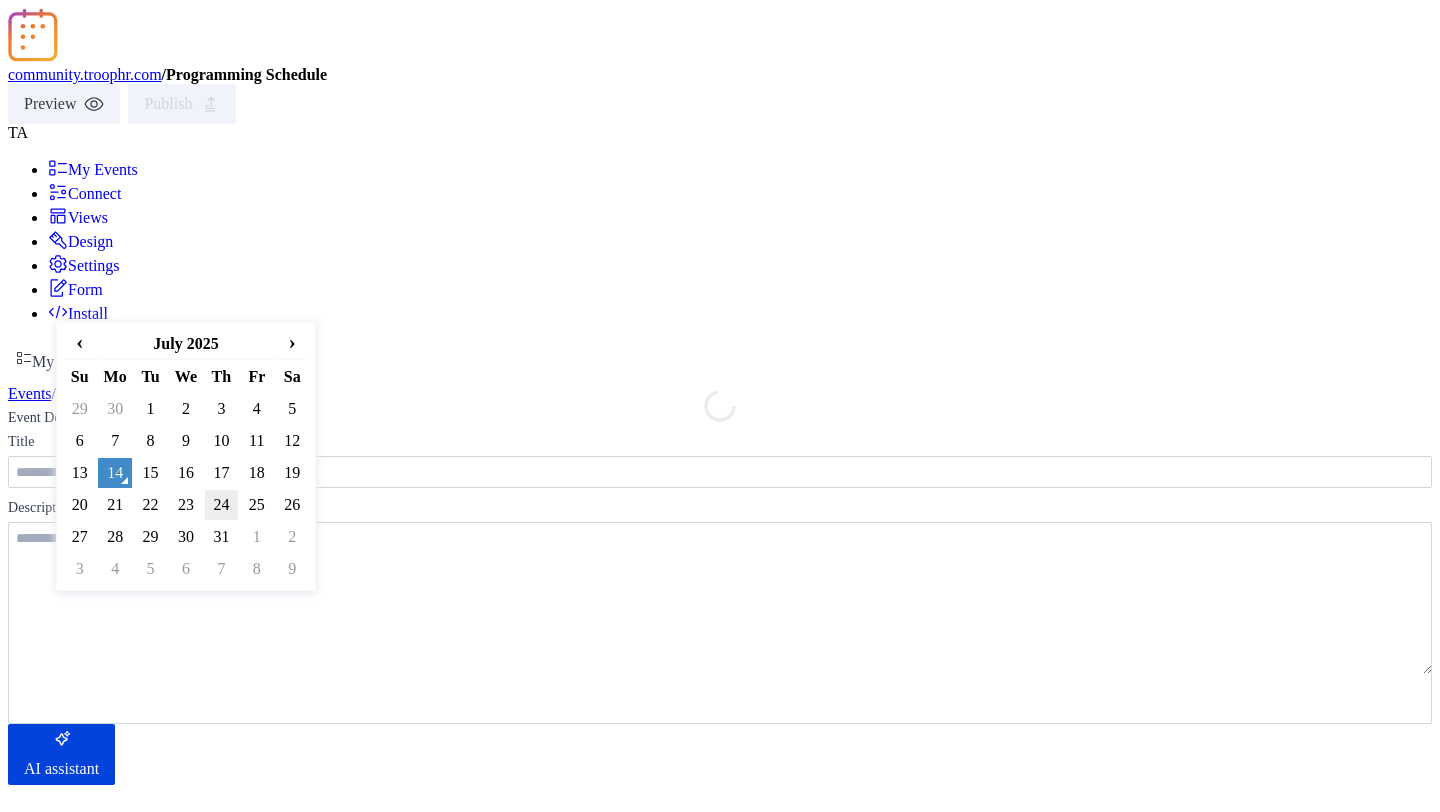 click on "24" at bounding box center (221, 505) 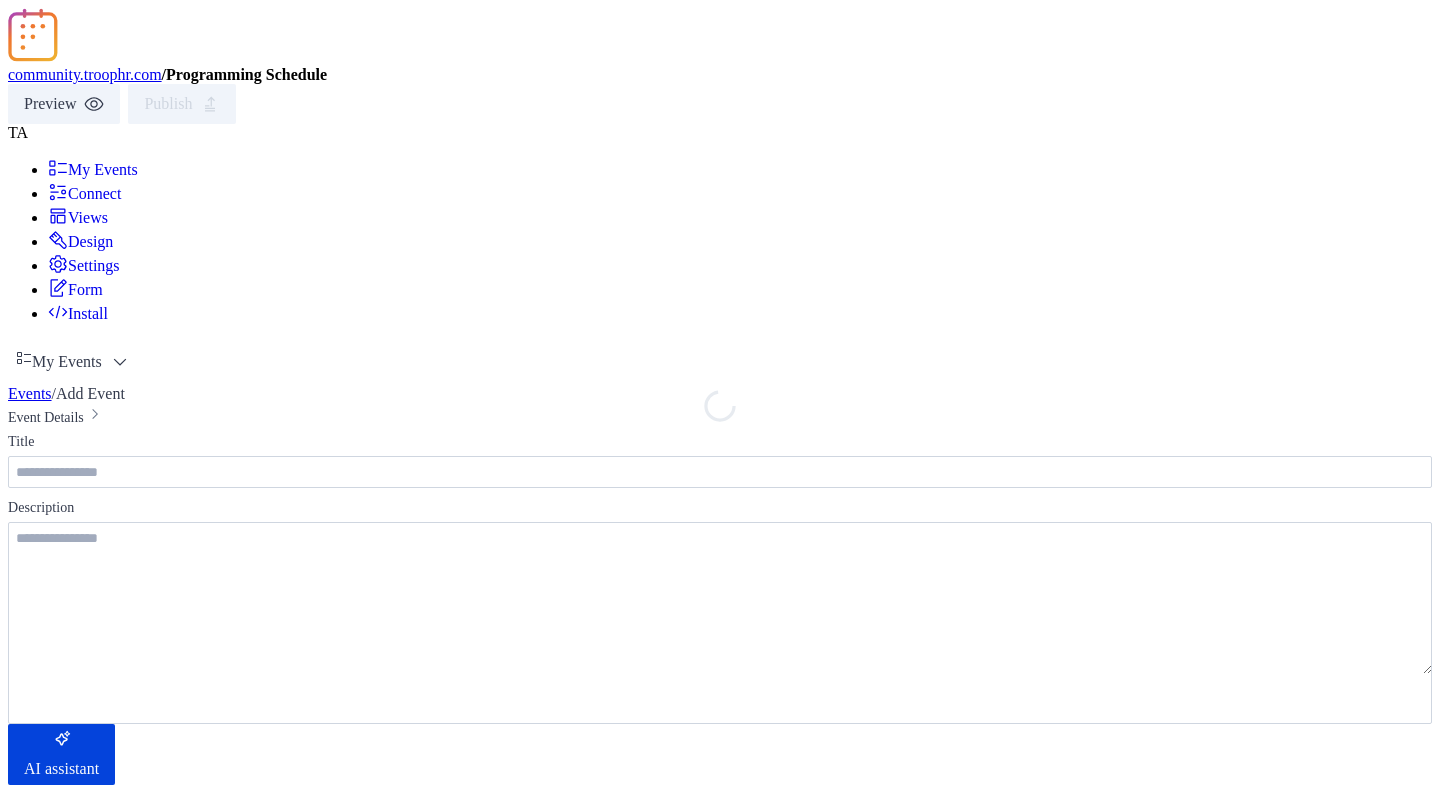 click on "********" at bounding box center [270, 1121] 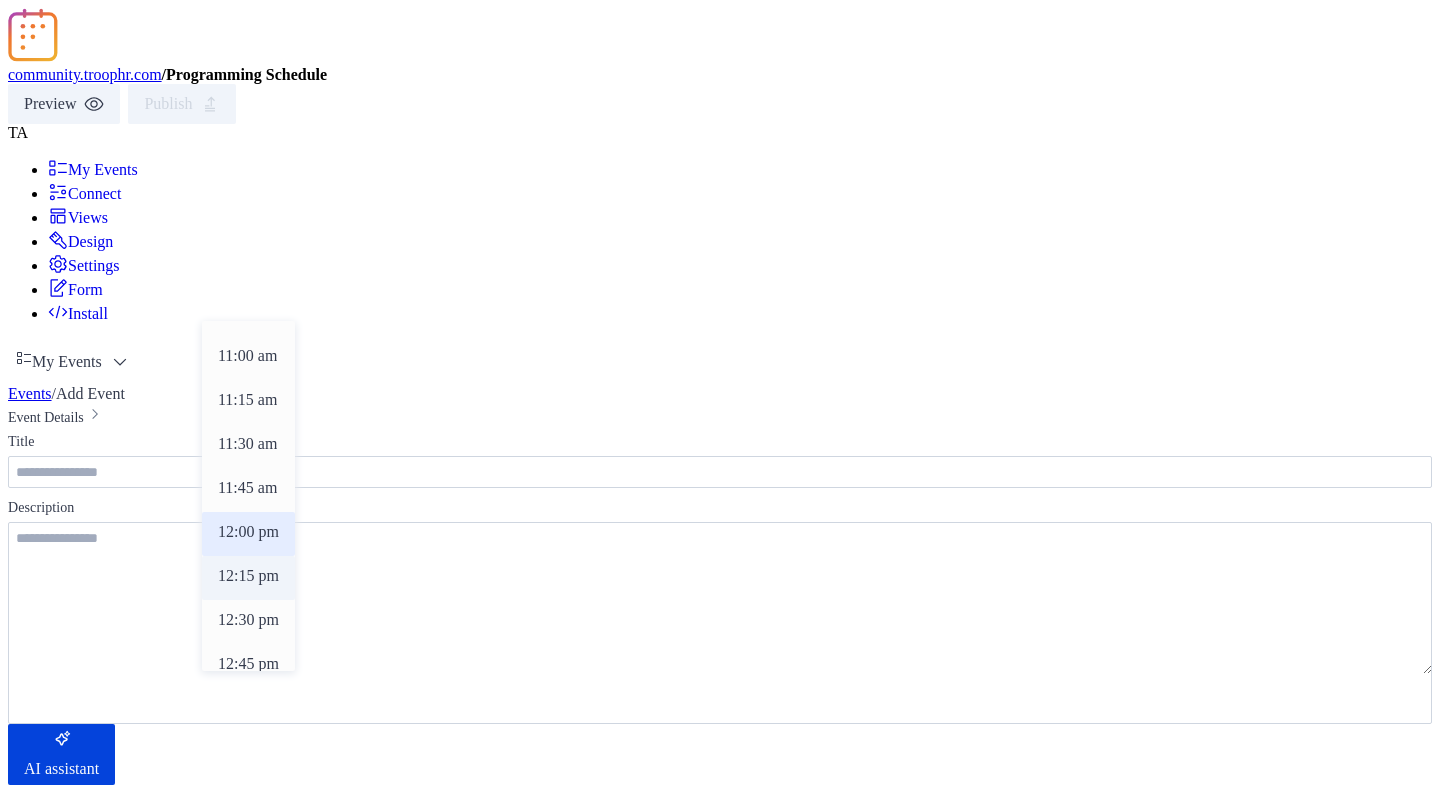 scroll, scrollTop: 1920, scrollLeft: 0, axis: vertical 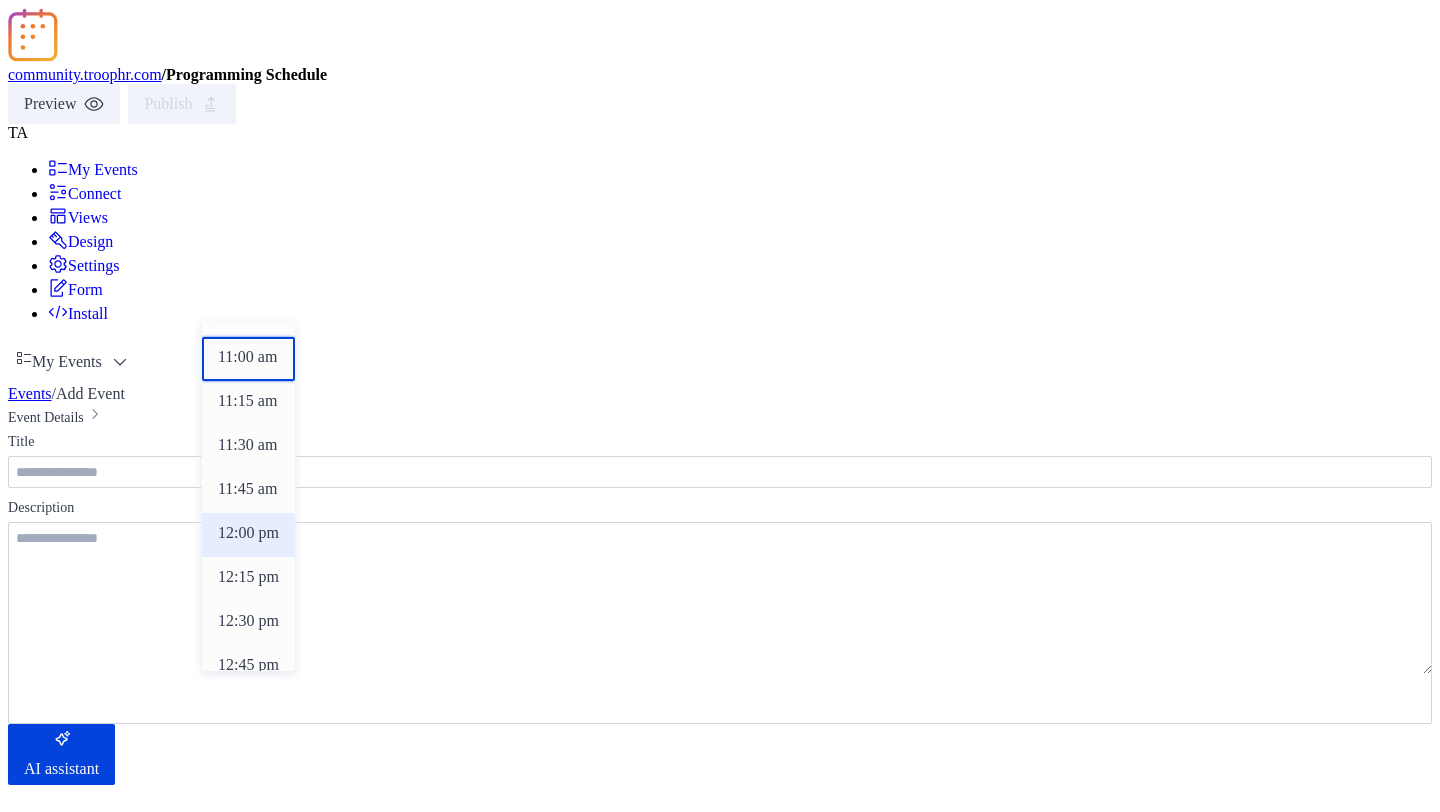 click on "11:00 am" at bounding box center (247, 357) 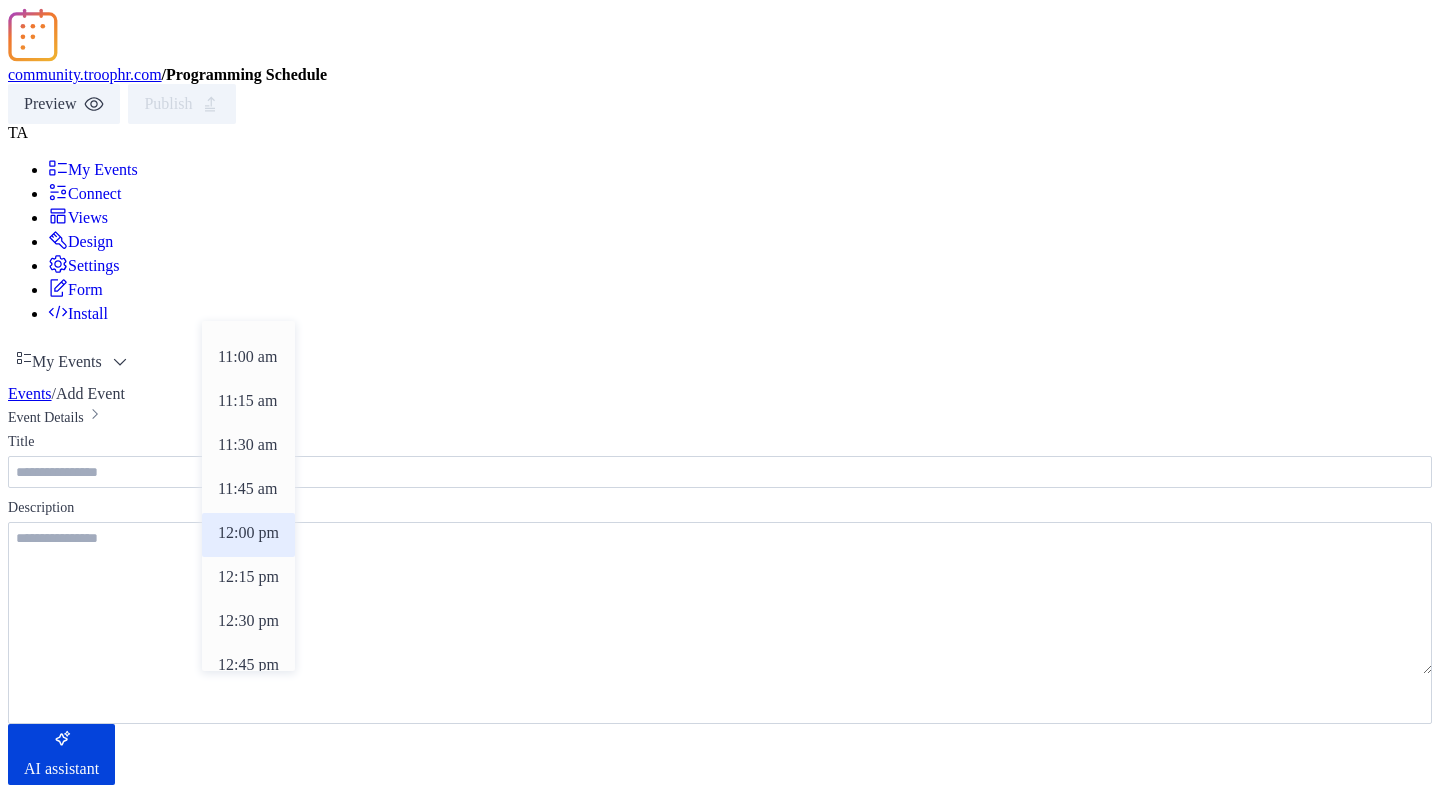 type on "********" 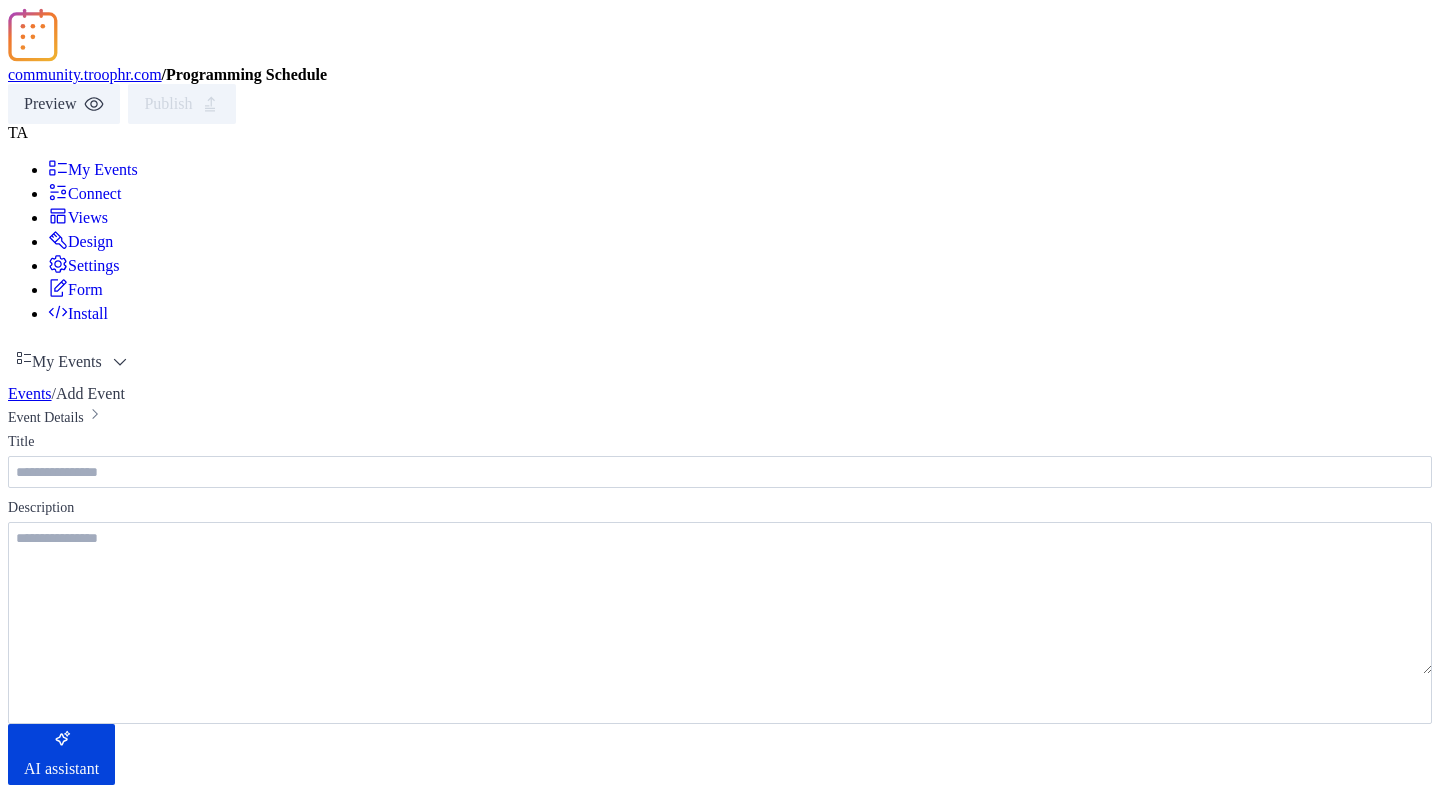 click on "All day event Display date only Hide event end time" at bounding box center [720, 1279] 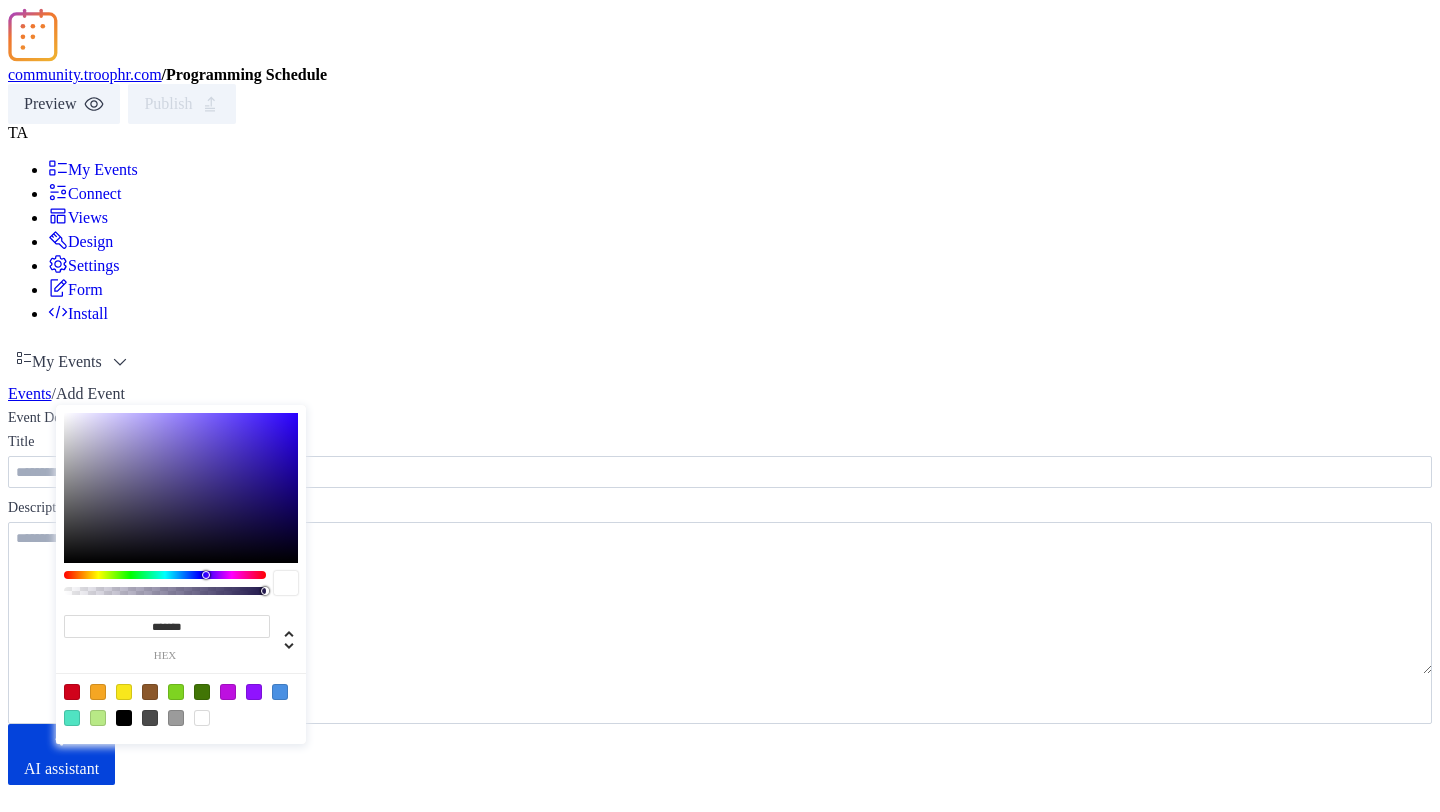 click at bounding box center (202, 692) 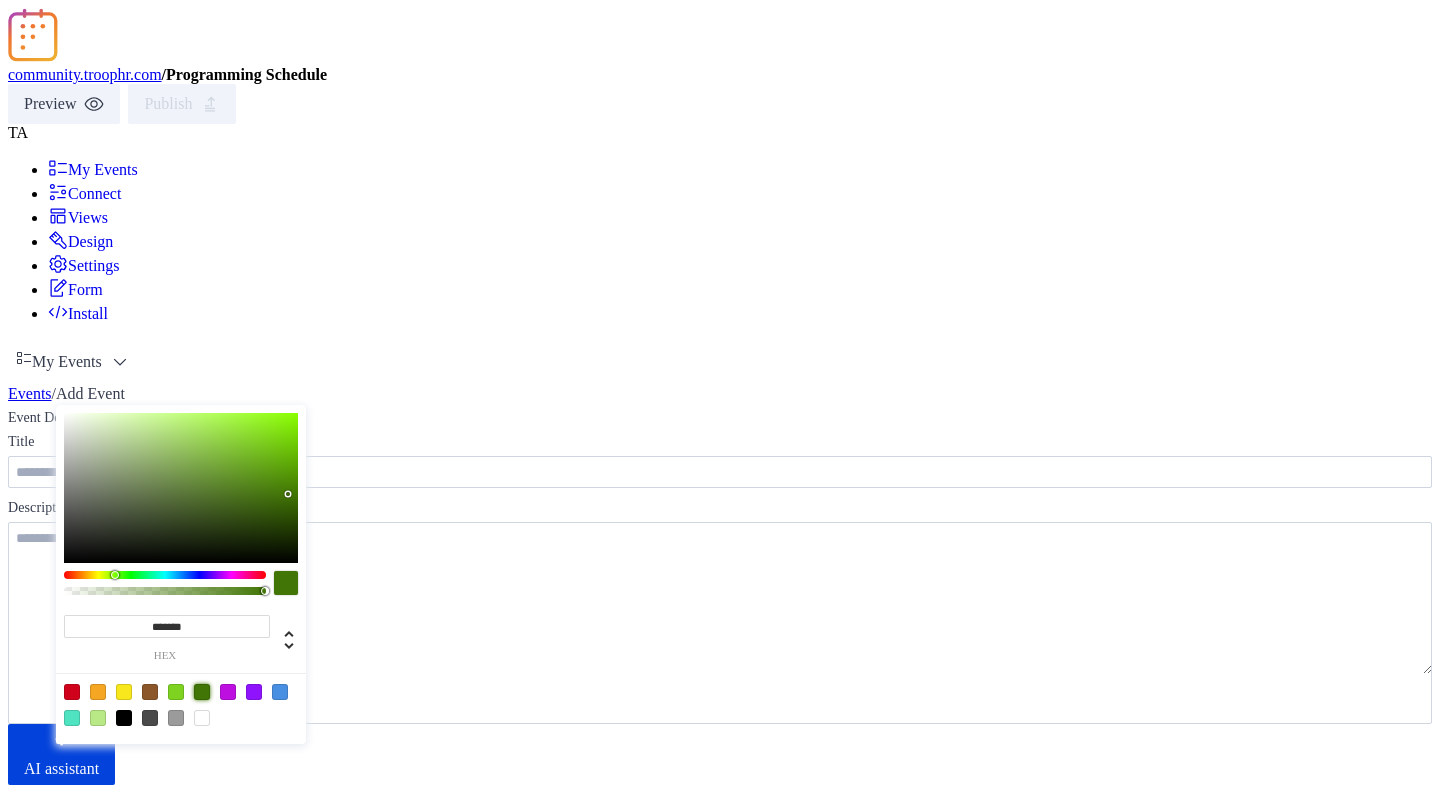 click on "Event Color #417505FF" at bounding box center [720, 952] 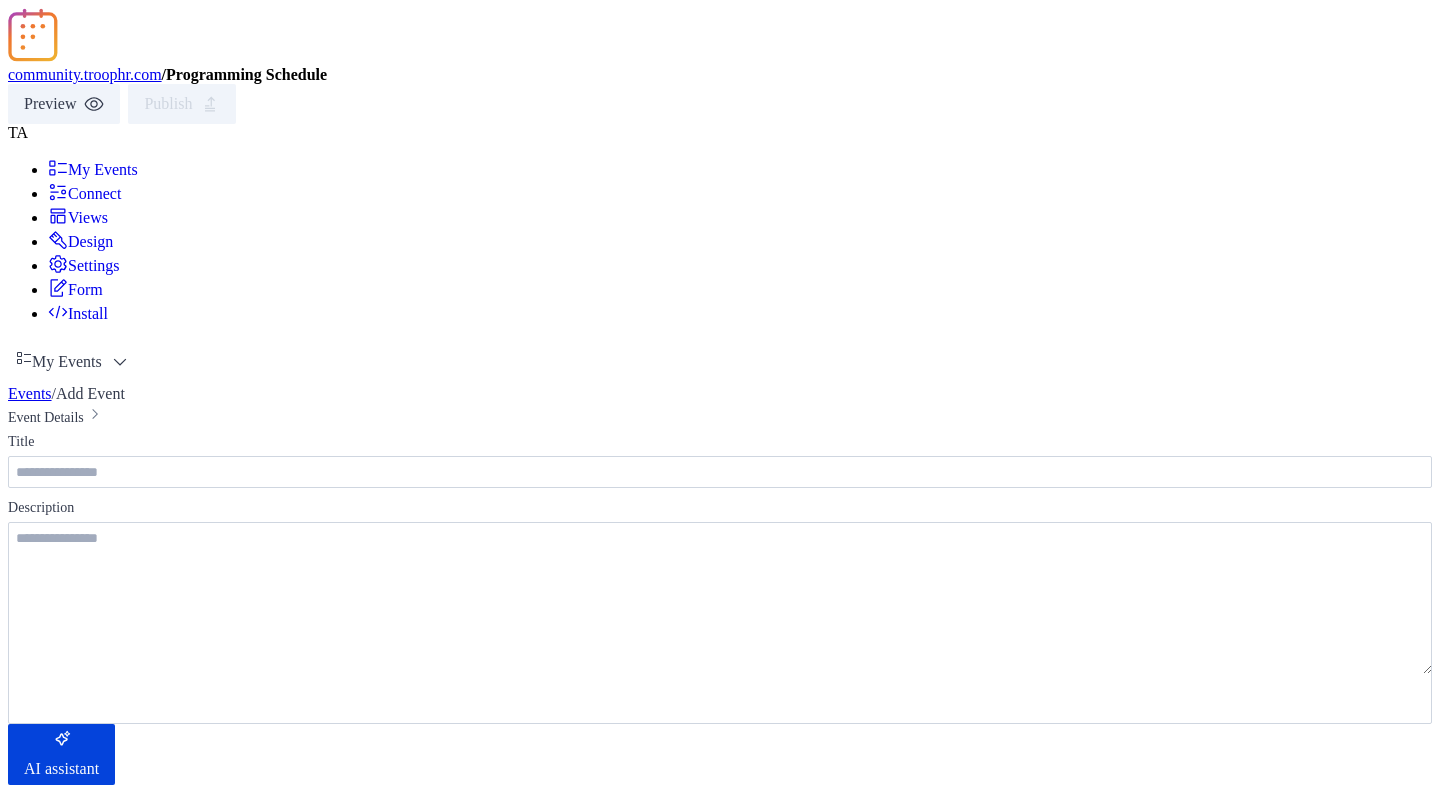 scroll, scrollTop: 126, scrollLeft: 0, axis: vertical 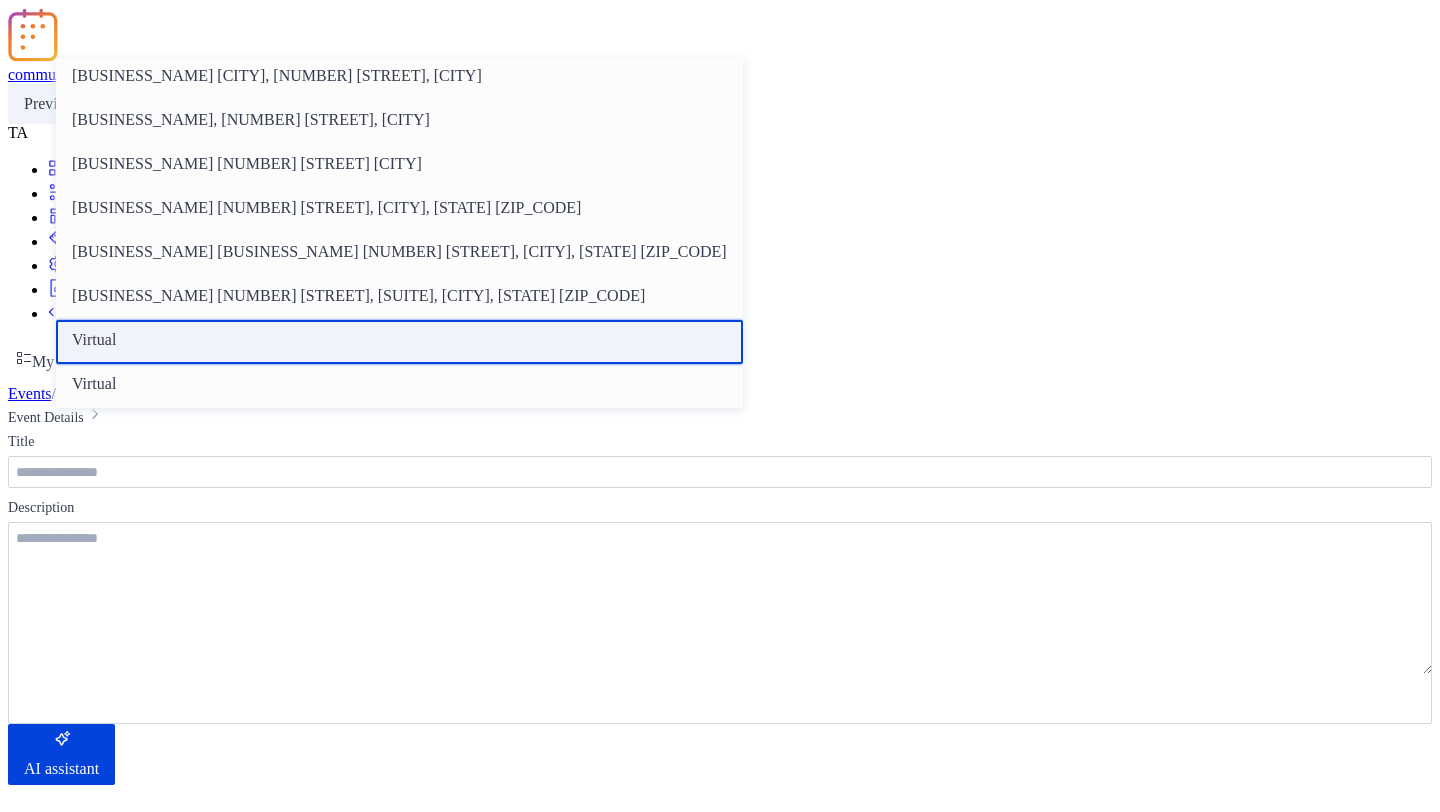 click on "Virtual" at bounding box center (399, 342) 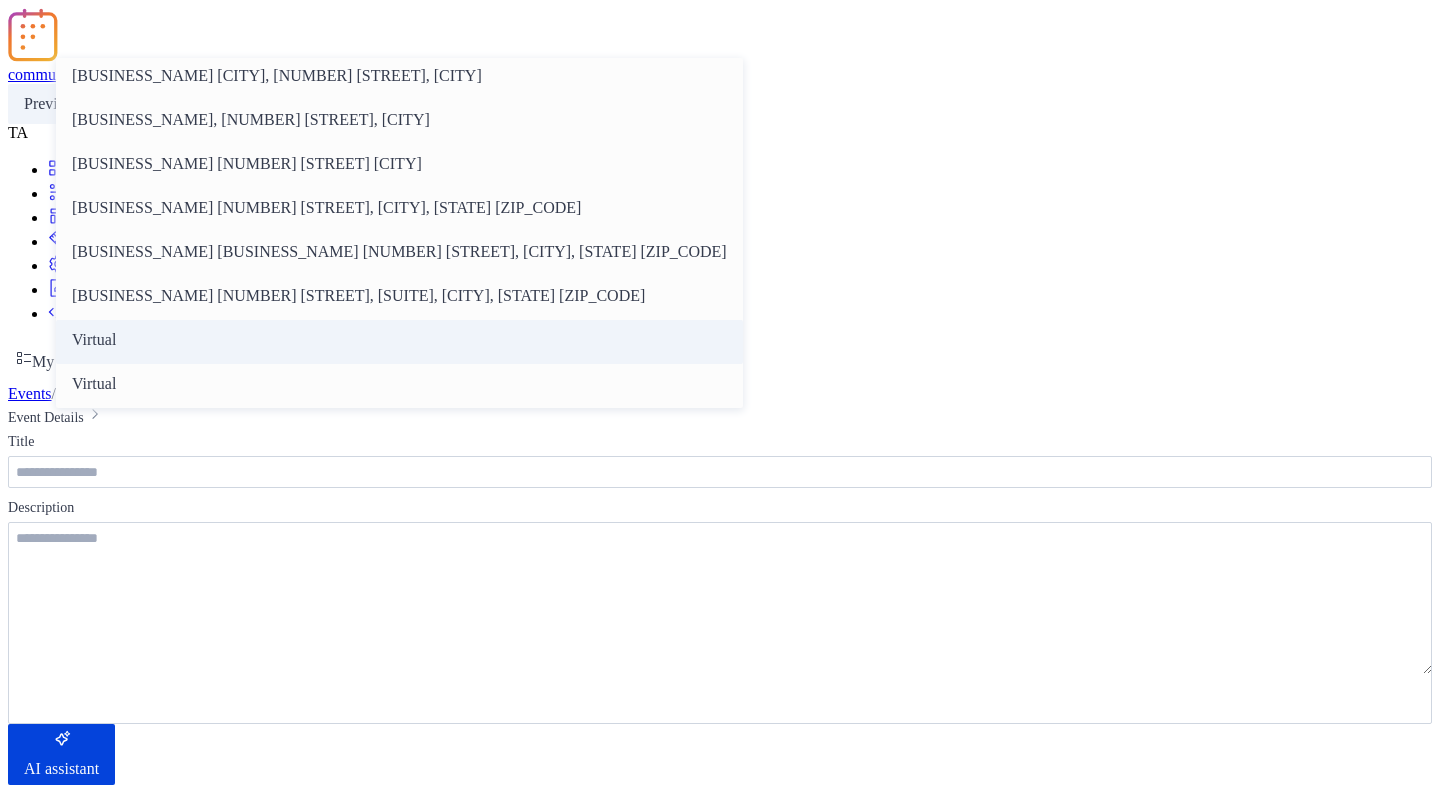 type on "*******" 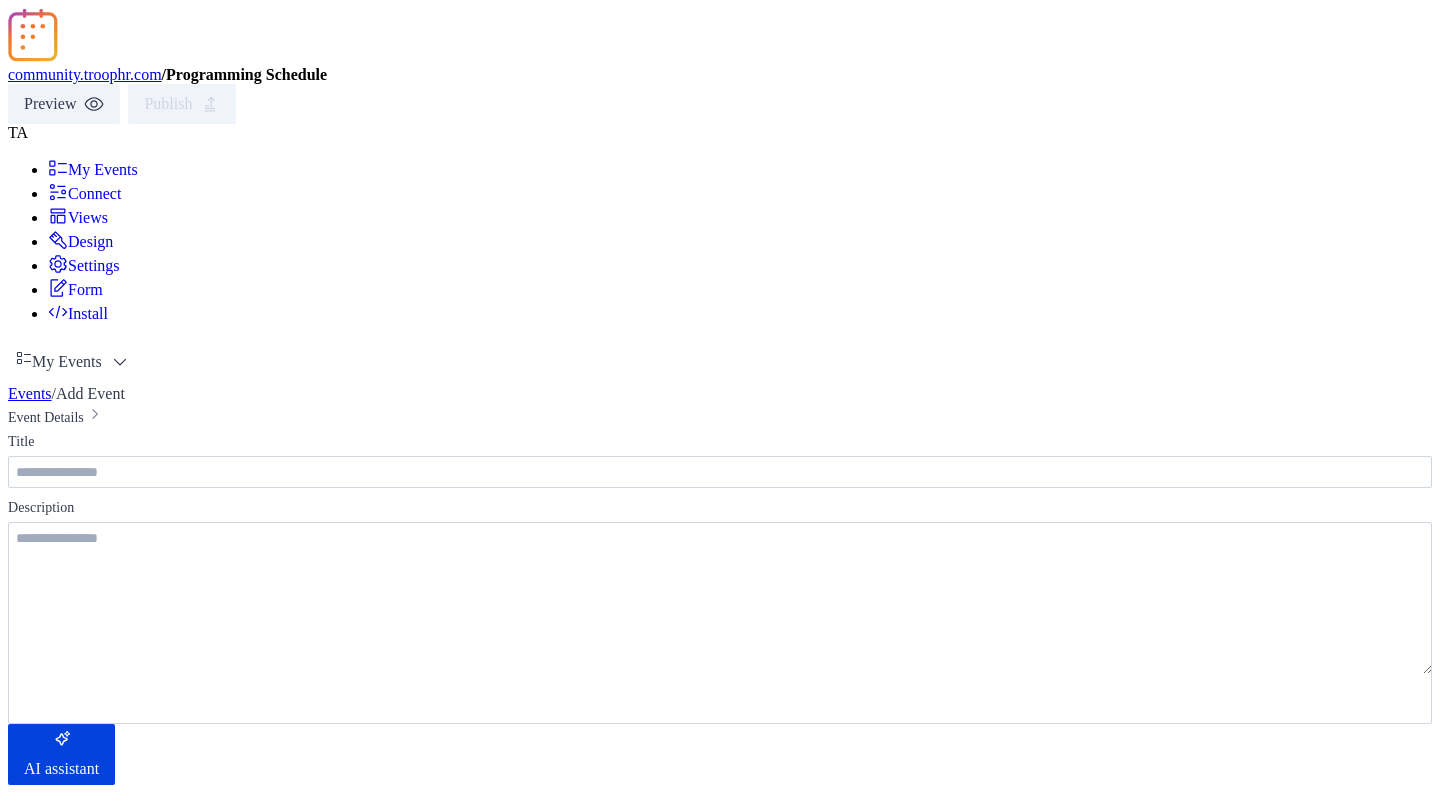 click on "**********" at bounding box center [720, 1259] 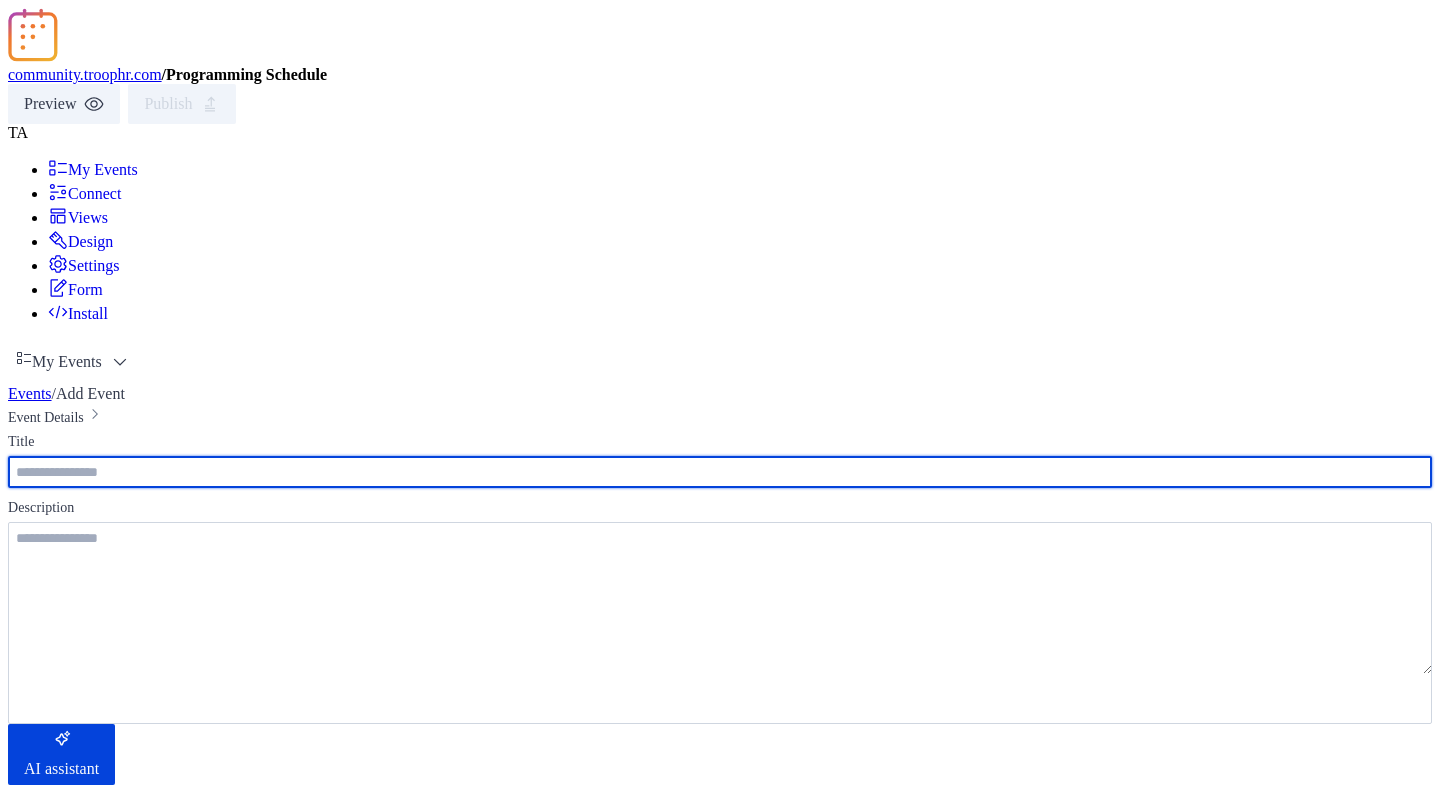 click at bounding box center [720, 472] 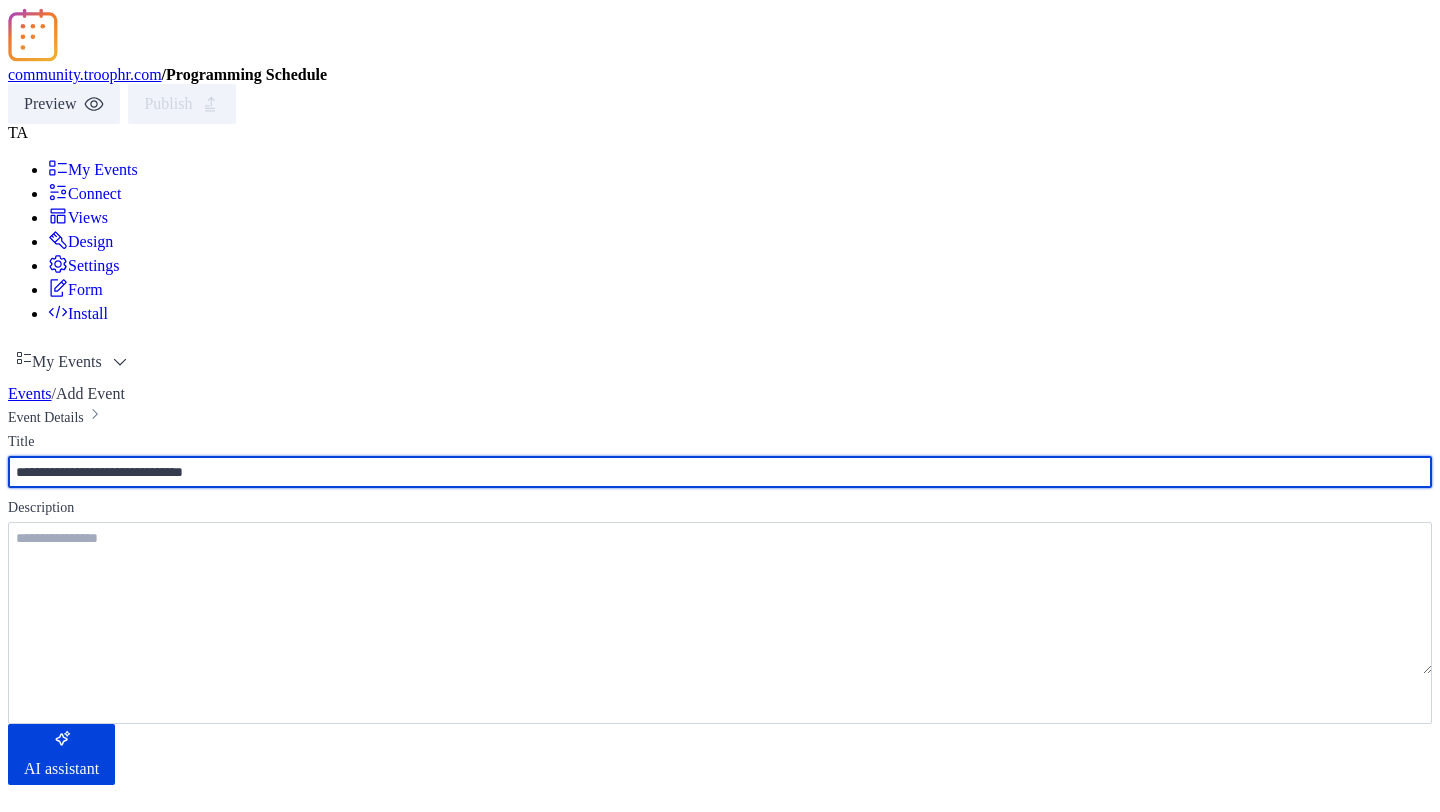 type on "**********" 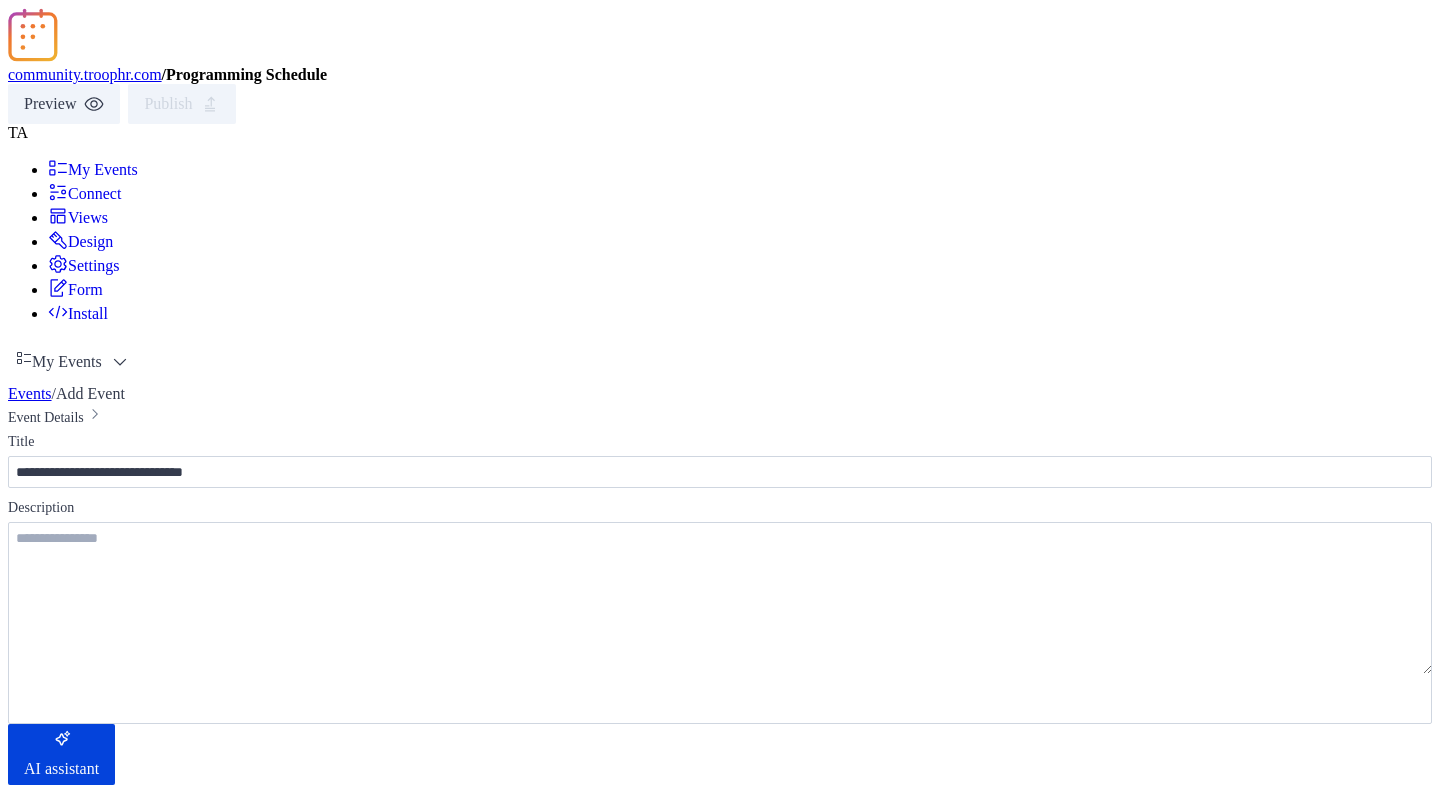 click on "**********" at bounding box center (720, 1259) 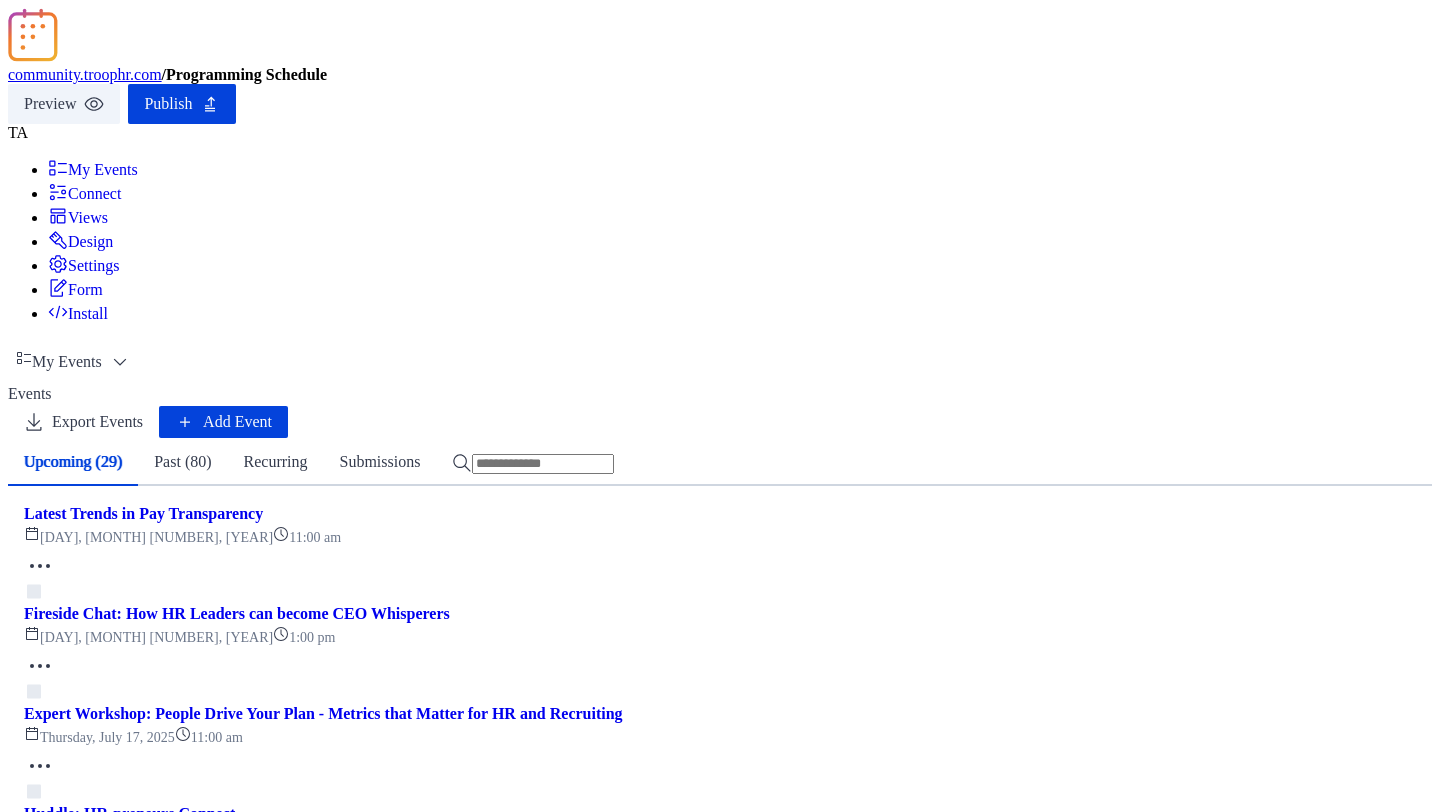 click on "Publish" at bounding box center (168, 104) 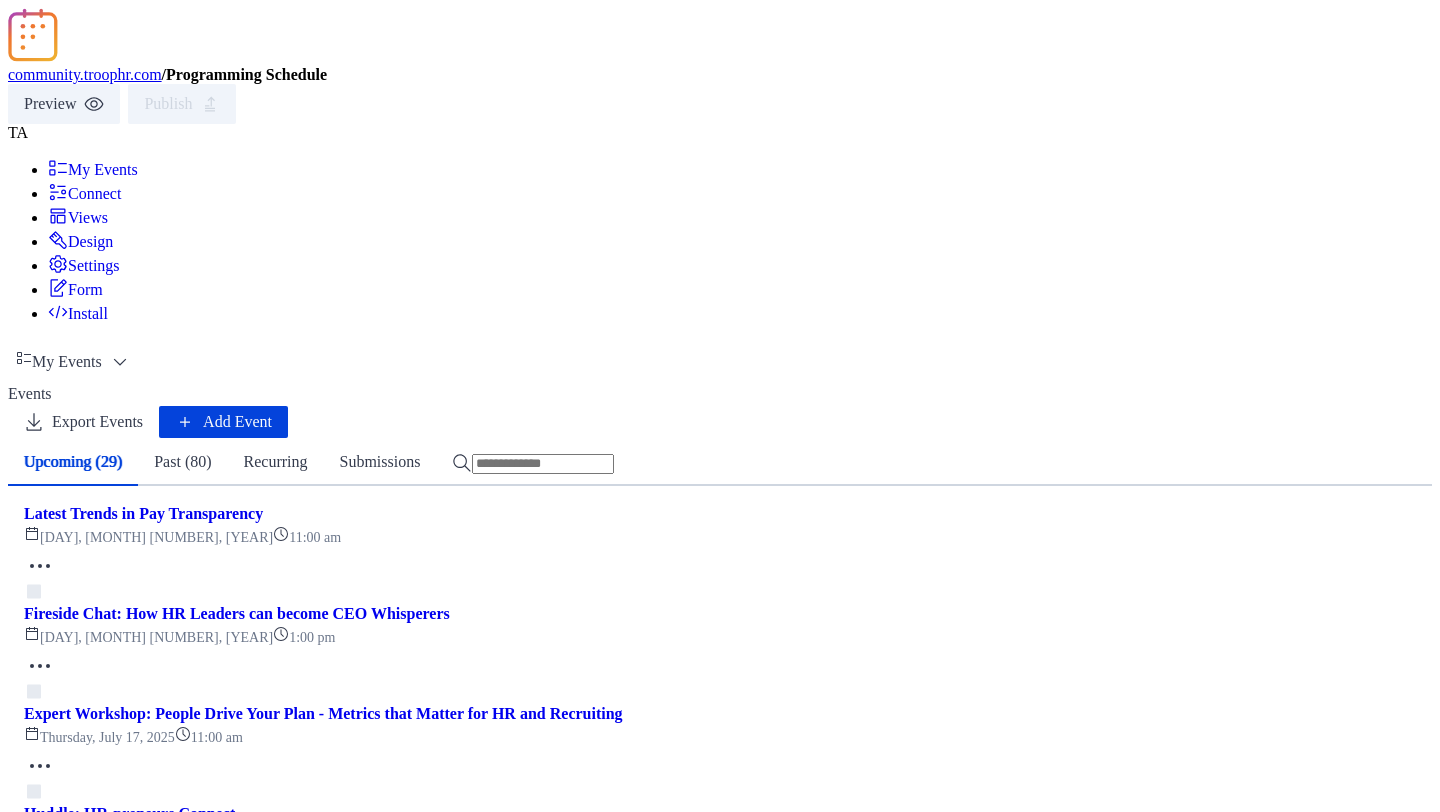 click 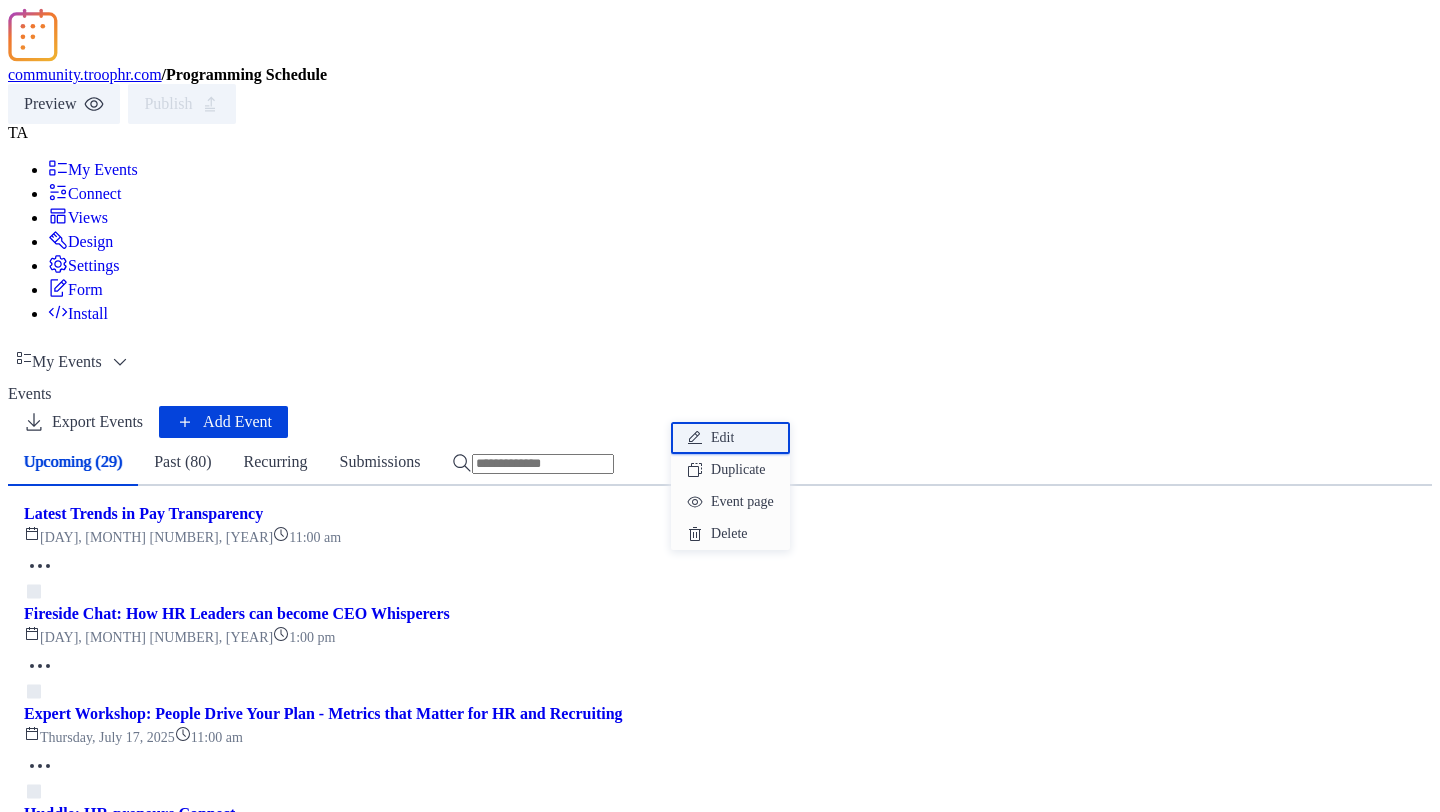 click on "Edit" at bounding box center [722, 438] 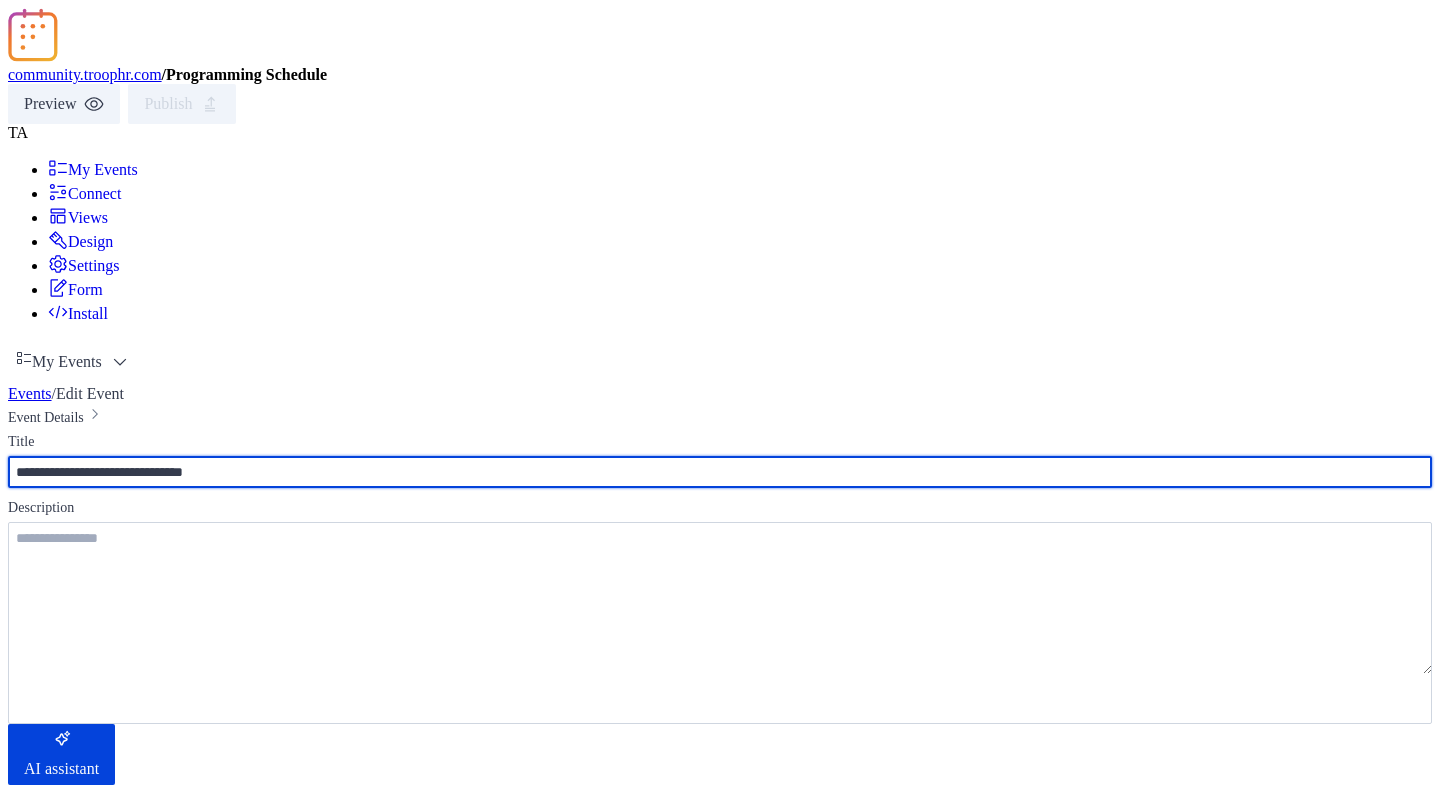 drag, startPoint x: 151, startPoint y: 323, endPoint x: 339, endPoint y: 317, distance: 188.09572 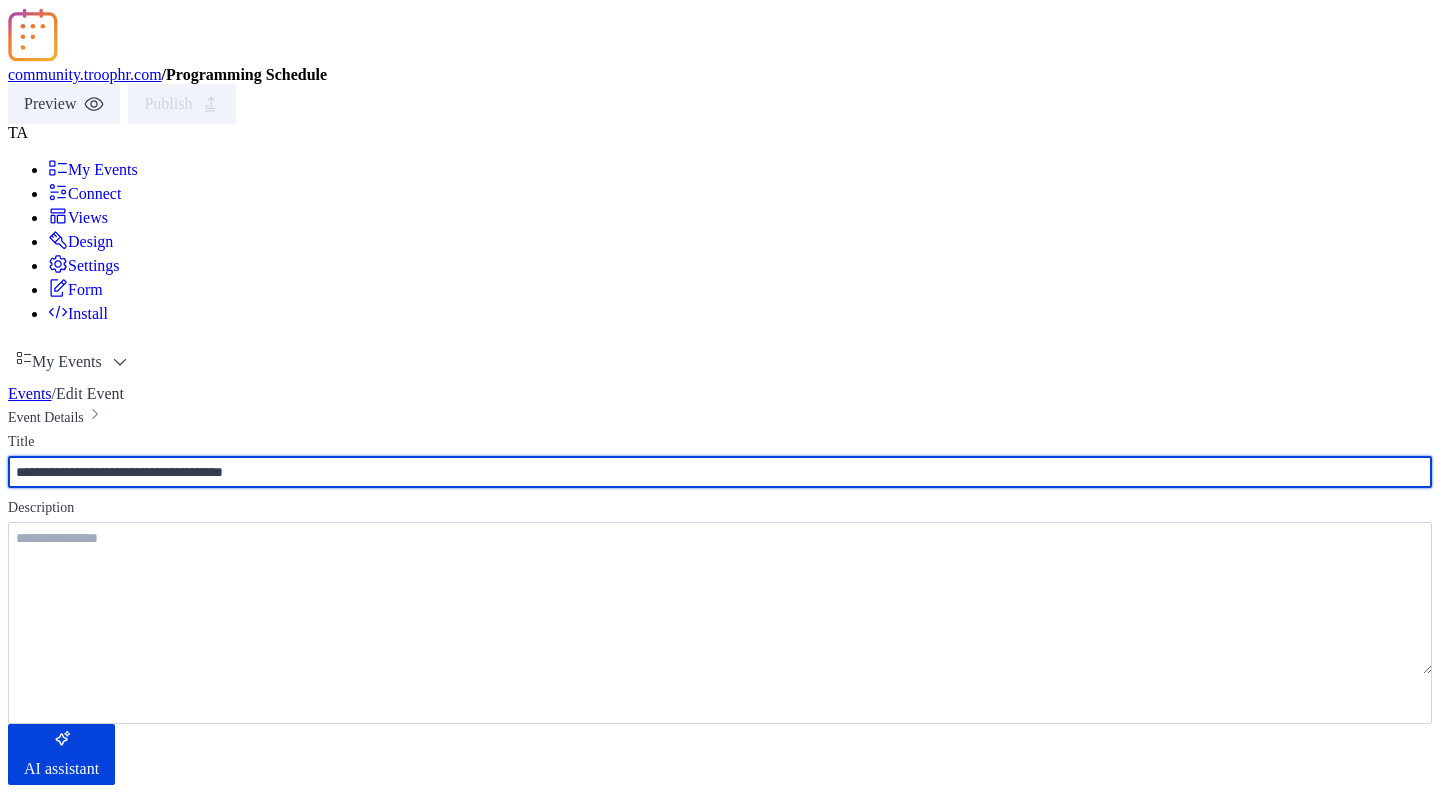 type on "**********" 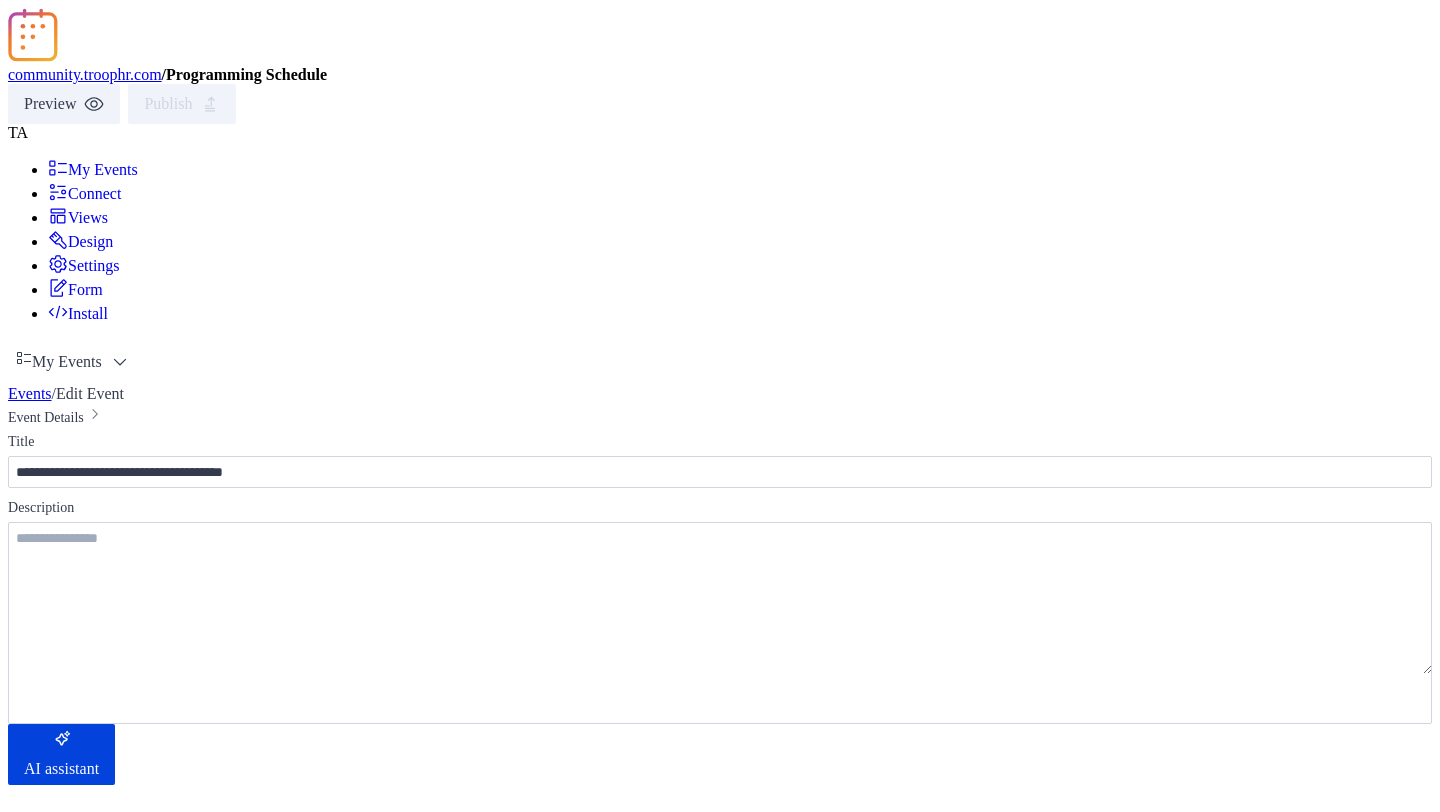 click on "Save" at bounding box center (123, 2133) 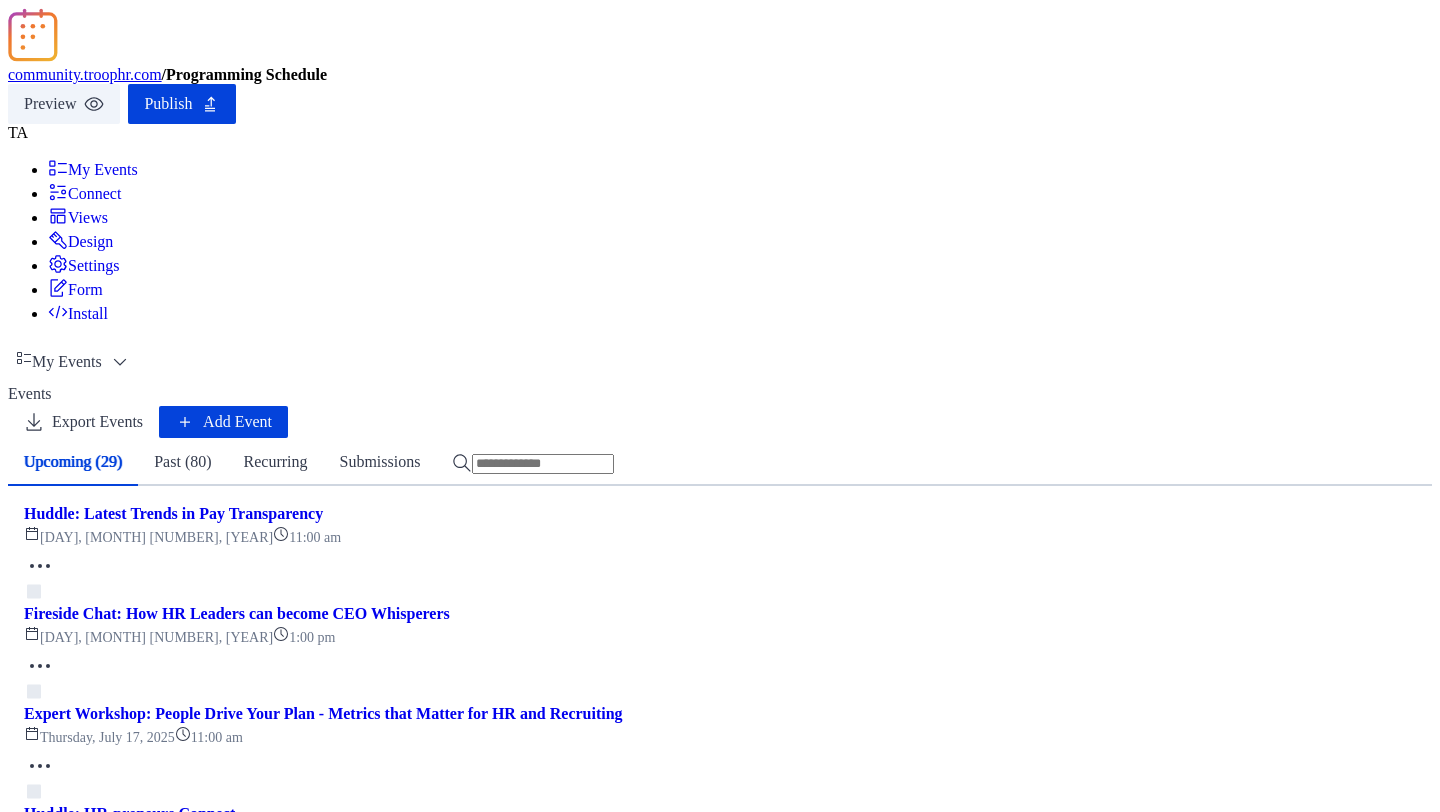 click on "Publish" at bounding box center [168, 104] 